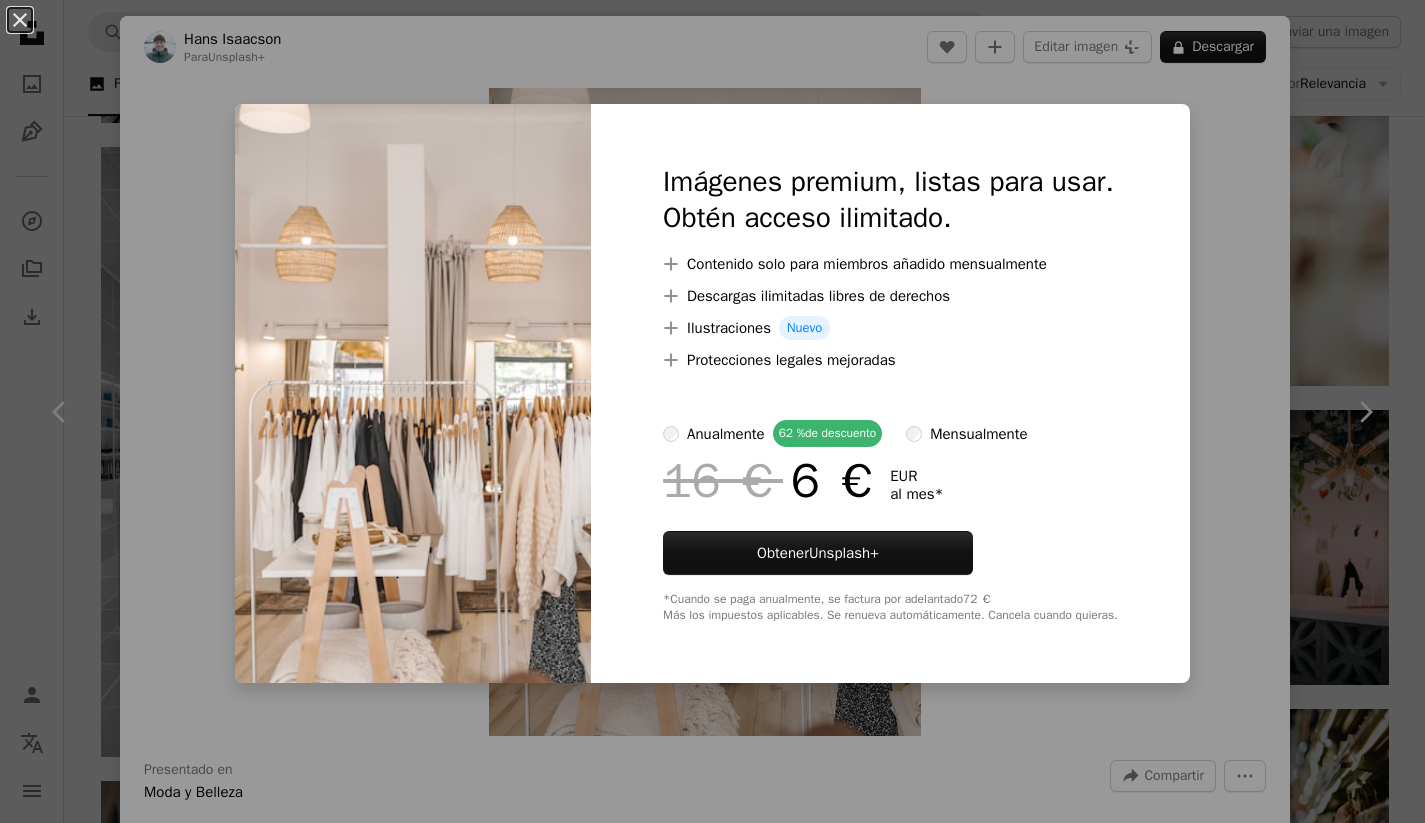 scroll, scrollTop: 1249, scrollLeft: 0, axis: vertical 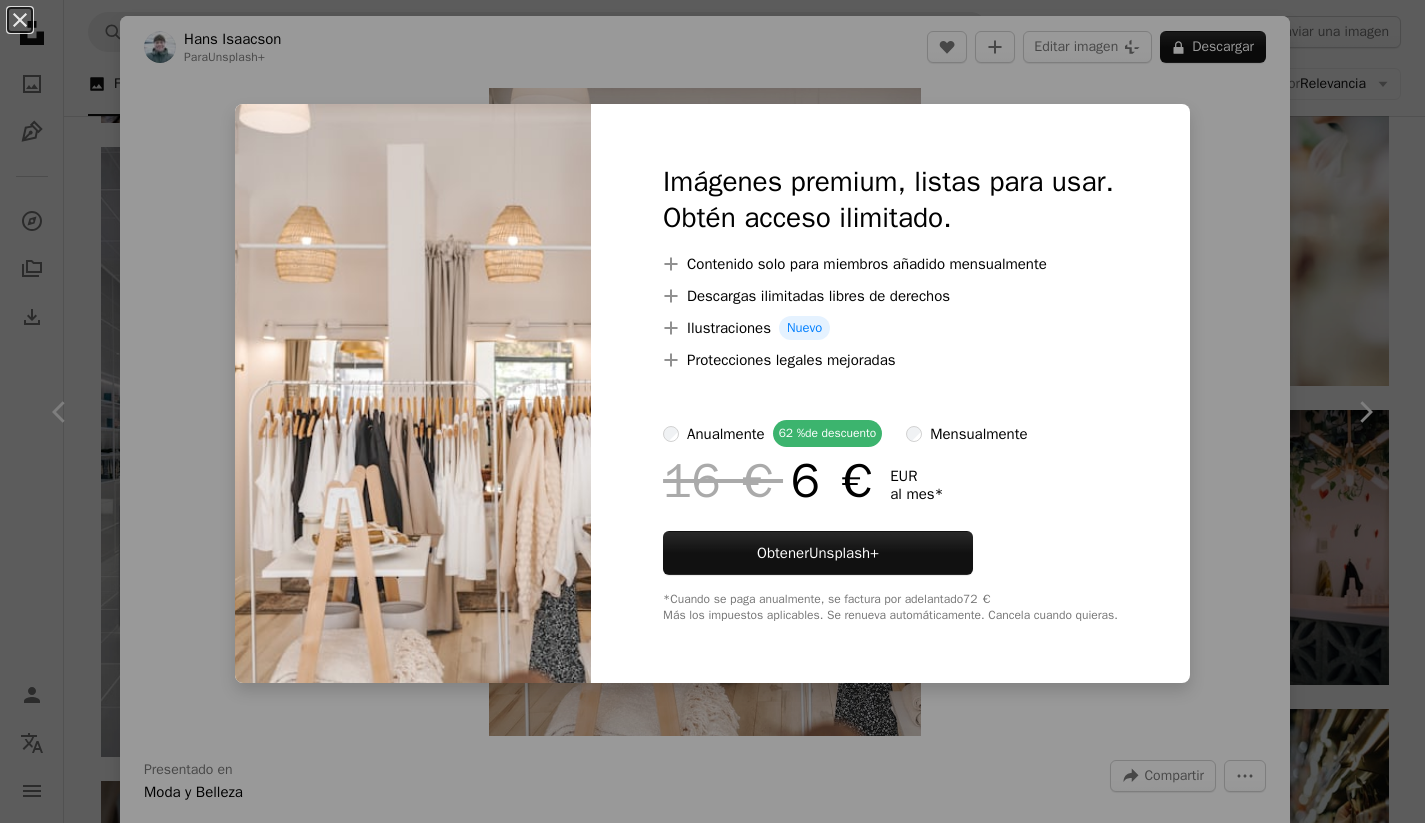 click on "An X shape Imágenes premium, listas para usar. Obtén acceso ilimitado. A plus sign Contenido solo para miembros añadido mensualmente A plus sign Descargas ilimitadas libres de derechos A plus sign Ilustraciones  Nuevo A plus sign Protecciones legales mejoradas anualmente 62 %  de descuento mensualmente 16 €   6 € EUR al mes * Obtener  Unsplash+ *Cuando se paga anualmente, se factura por adelantado  72 € Más los impuestos aplicables. Se renueva automáticamente. Cancela cuando quieras." at bounding box center (712, 411) 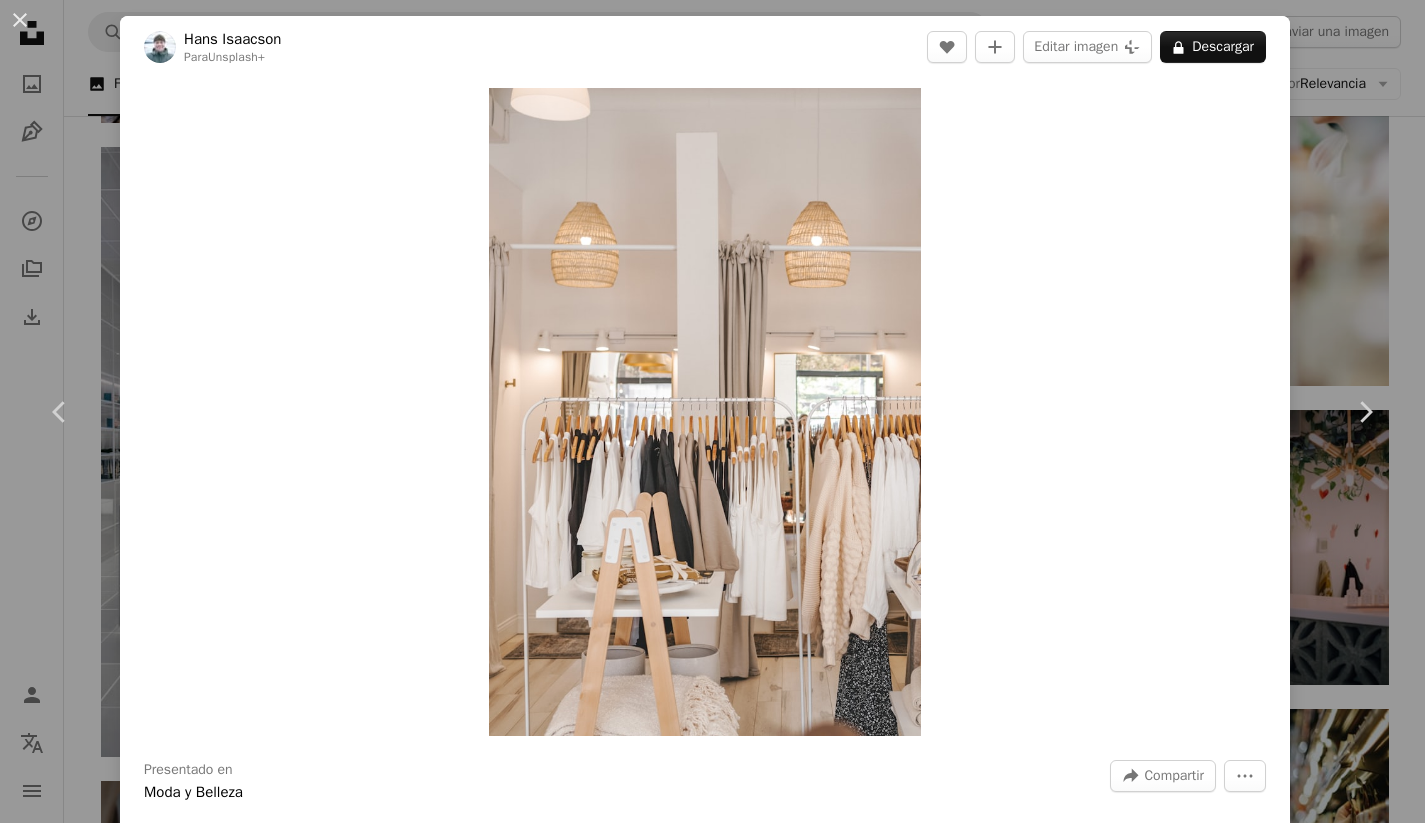 click on "An X shape Chevron left Chevron right [FIRST] [LAST] Para  Unsplash+ A heart A plus sign Editar imagen   Plus sign for Unsplash+ A lock   Descargar Zoom in Presentado en Moda y Belleza A forward-right arrow Compartir More Actions Calendar outlined Publicado el  6 de octubre de 2022 Safety Con la  Licencia Unsplash+ moda compras ropa tienda camisa venta al por menor tienda Camisas Tienda tienda de ropa tienda de moda Ropa de mujer grandes almacenes consumidores reservas rejilla Terapia de compras cliente Imágenes gratuitas De esta serie Chevron right Plus sign for Unsplash+ Plus sign for Unsplash+ Plus sign for Unsplash+ Plus sign for Unsplash+ Plus sign for Unsplash+ Plus sign for Unsplash+ Plus sign for Unsplash+ Plus sign for Unsplash+ Plus sign for Unsplash+ Plus sign for Unsplash+ Imágenes relacionadas Plus sign for Unsplash+ A heart A plus sign [FIRST] [LAST] Para  Unsplash+ A lock   Descargar Plus sign for Unsplash+ A heart A plus sign [FIRST] [LAST] Para  Unsplash+ A lock   Descargar A heart A plus sign" at bounding box center [712, 411] 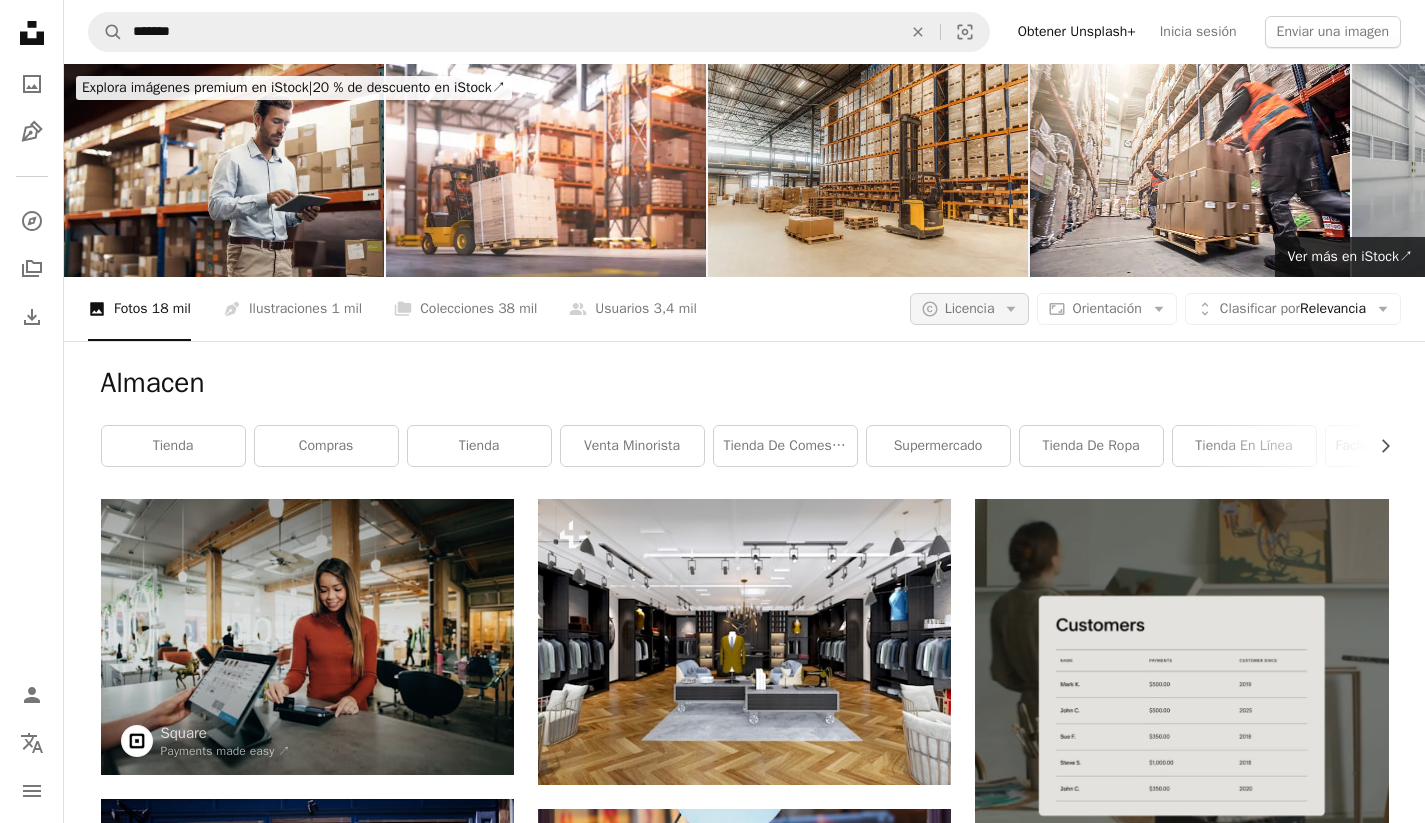 scroll, scrollTop: 0, scrollLeft: 0, axis: both 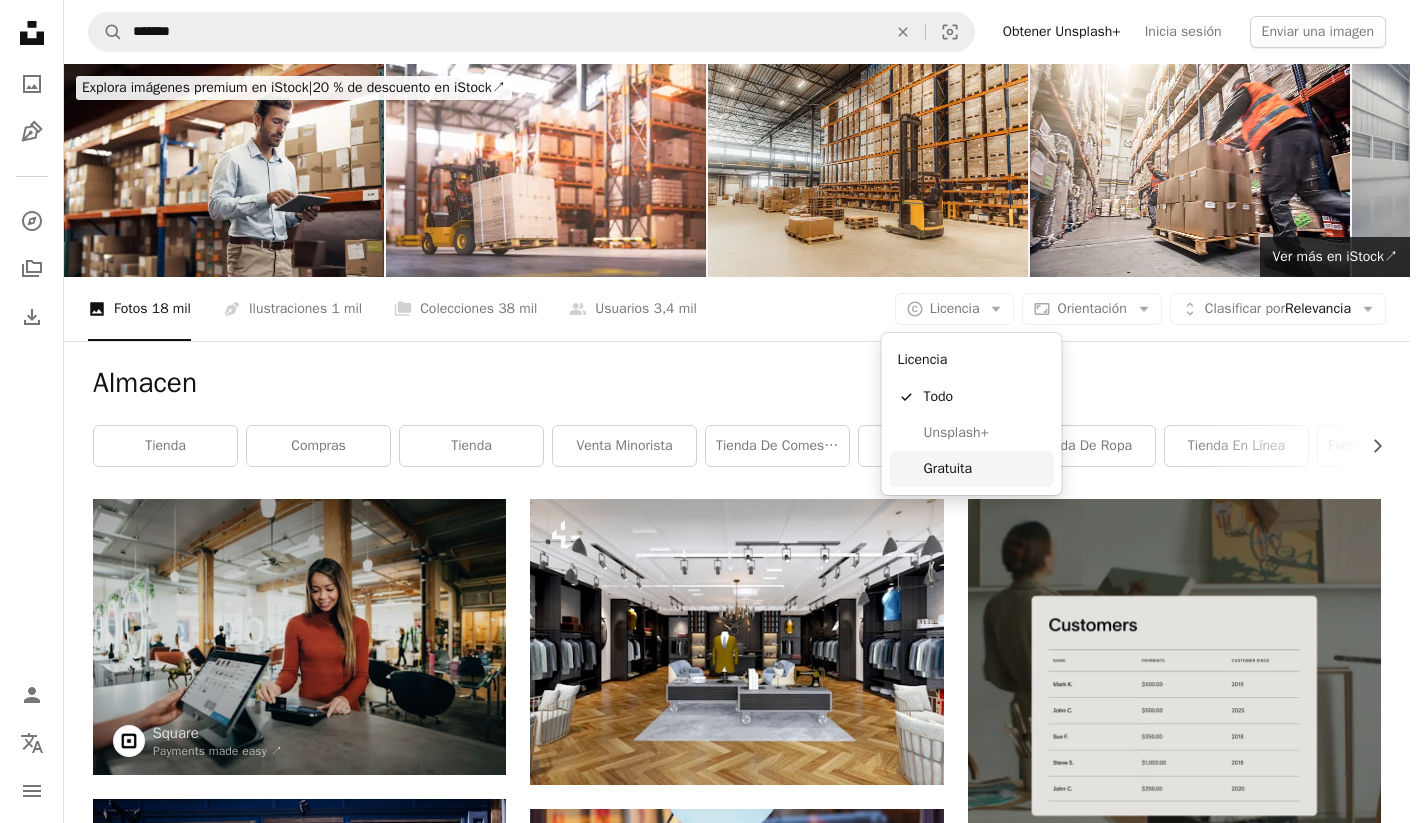 click on "Gratuita" at bounding box center [985, 469] 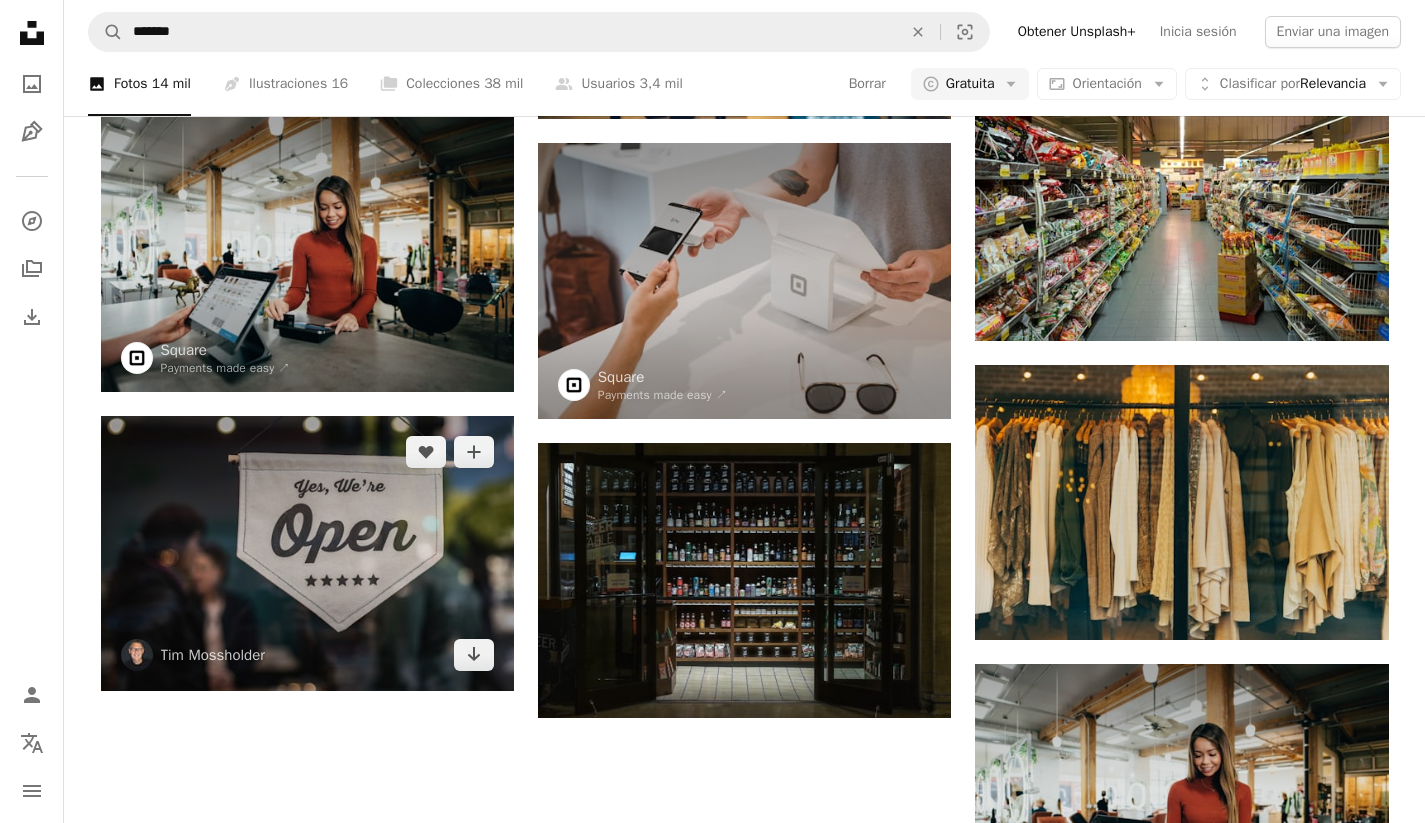 scroll, scrollTop: 1884, scrollLeft: 0, axis: vertical 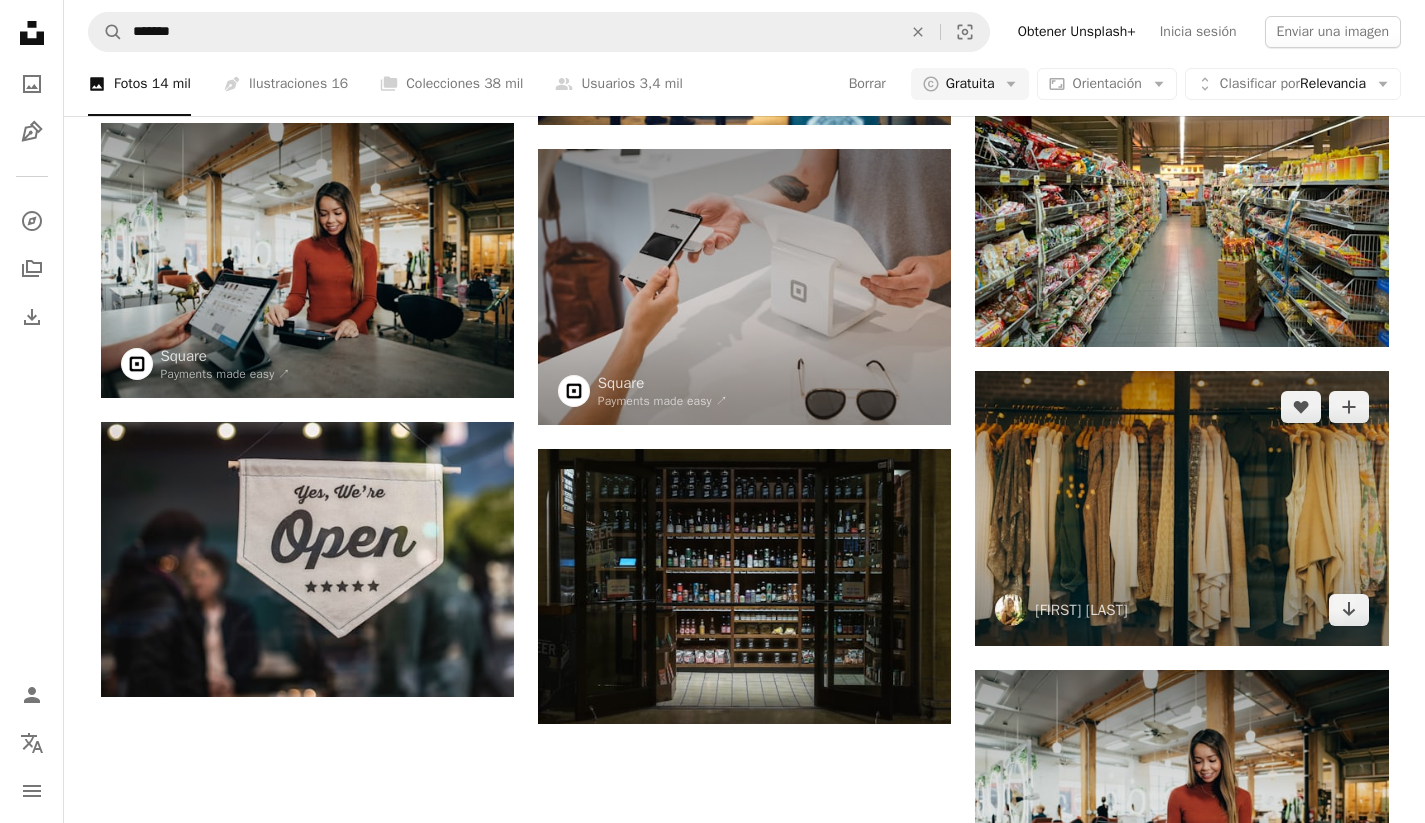 click at bounding box center (1181, 508) 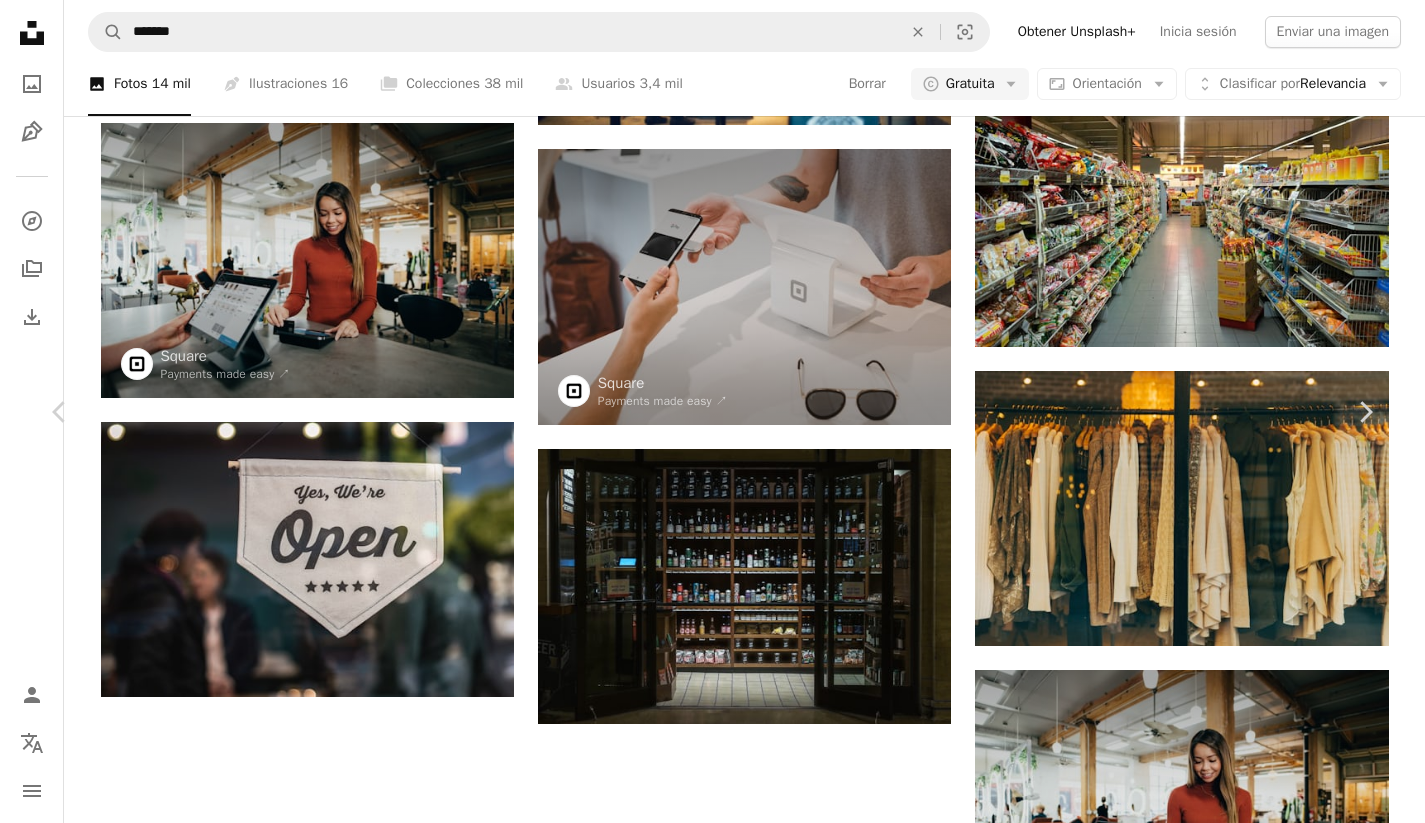 click on "Descargar gratis" at bounding box center (1169, 2209) 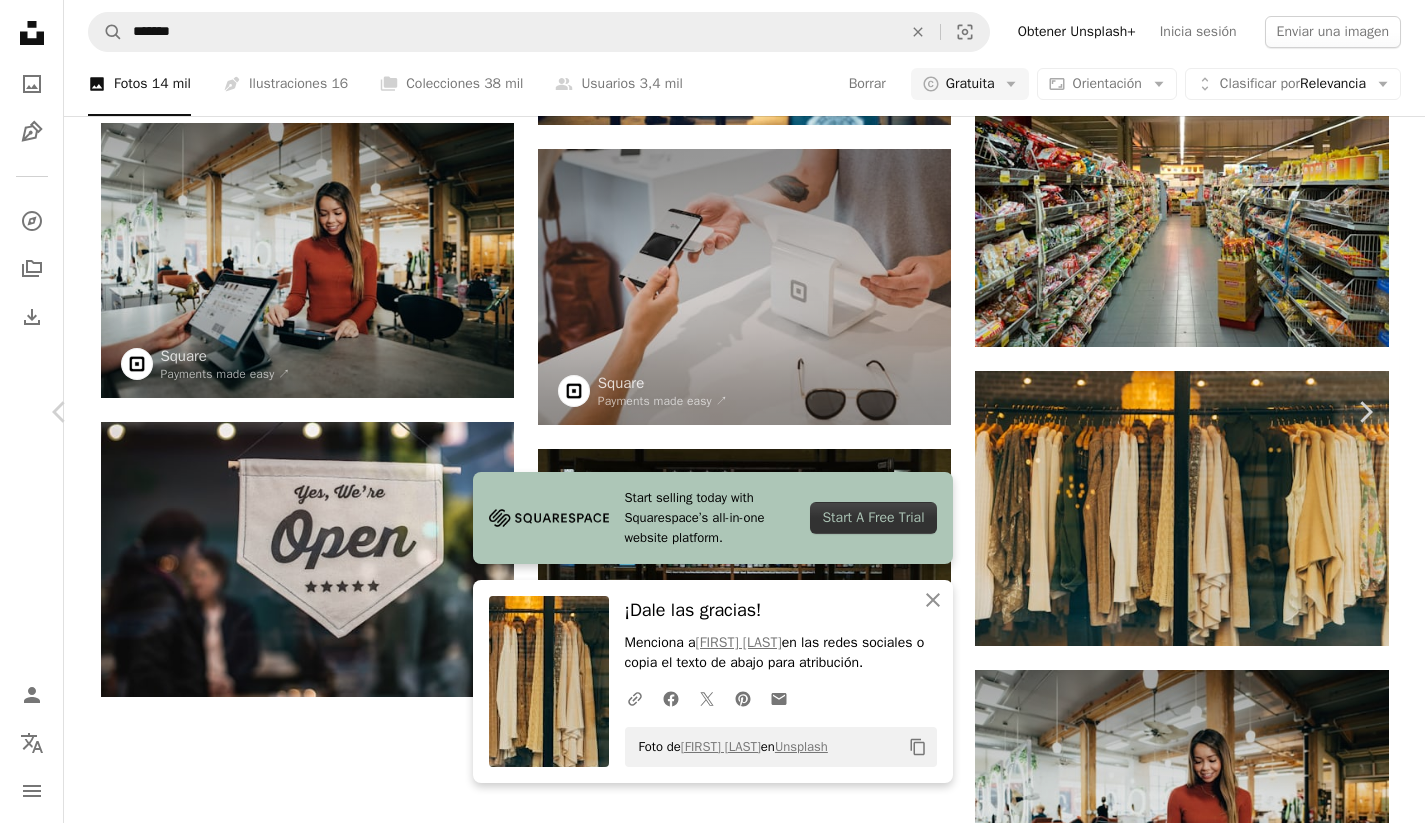 click on "An X shape Chevron left Chevron right [FIRST] [FIRST][USERNAME] A heart A plus sign Editar imagen   Plus sign for Unsplash+ Descargar gratis Chevron down Zoom in Visualizaciones 43.056.834 Descargas 304.624 Presentado en Fotos A forward-right arrow Compartir Info icon Información More Actions A map marker [CITY], [COUNTRY] Calendar outlined Publicado el  18 de octubre de 2015 Camera Canon, EOS 6D Safety Uso gratuito bajo la  Licencia Unsplash moda invierno compras ropa vendimia urbano ventana ropa tienda bokeh guardarropa suéter piel vestir Fachada de la tienda percha escaparate suéteres Perchas escaparate Fotos de stock gratuitas" at bounding box center [712, 2573] 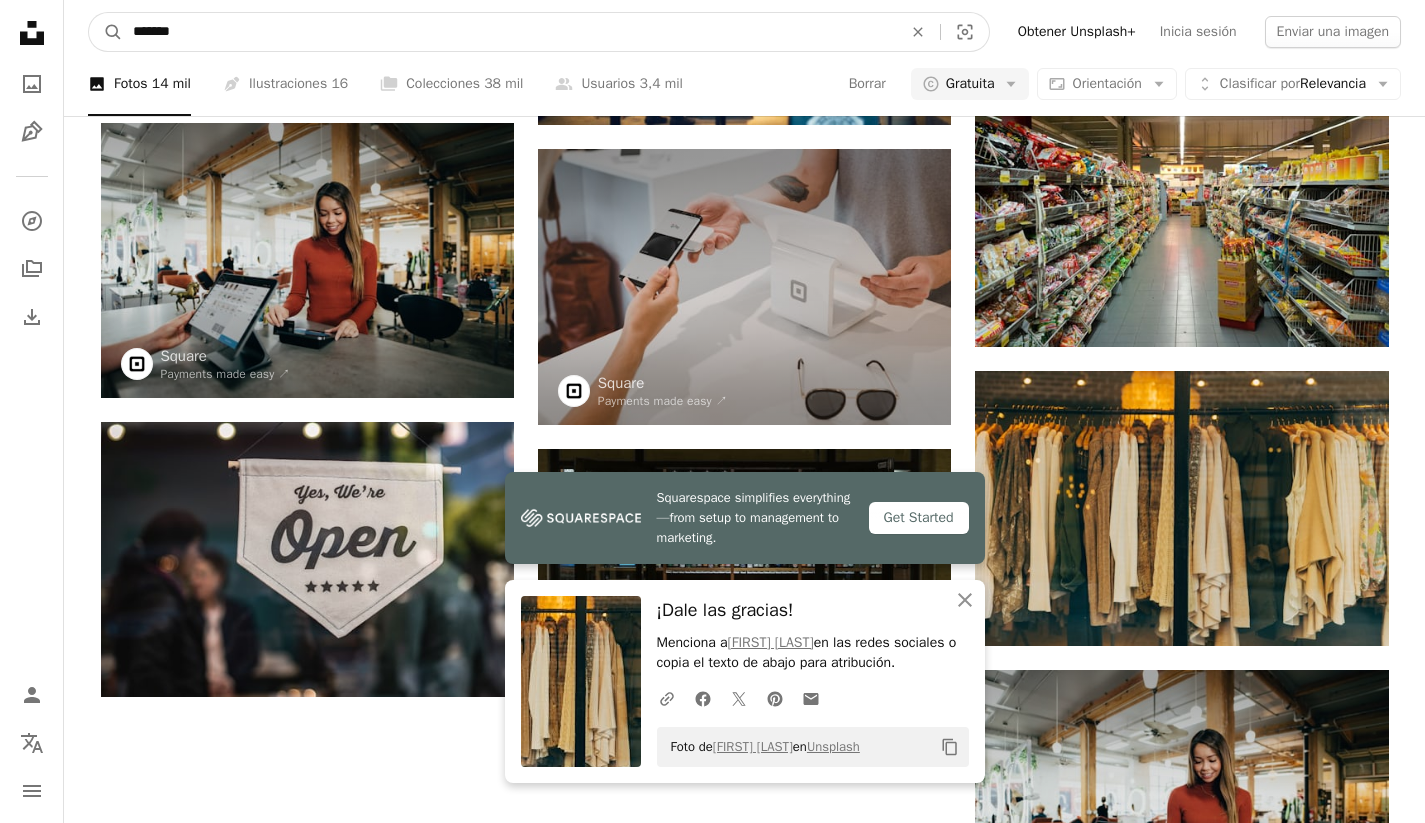click on "*******" at bounding box center [509, 32] 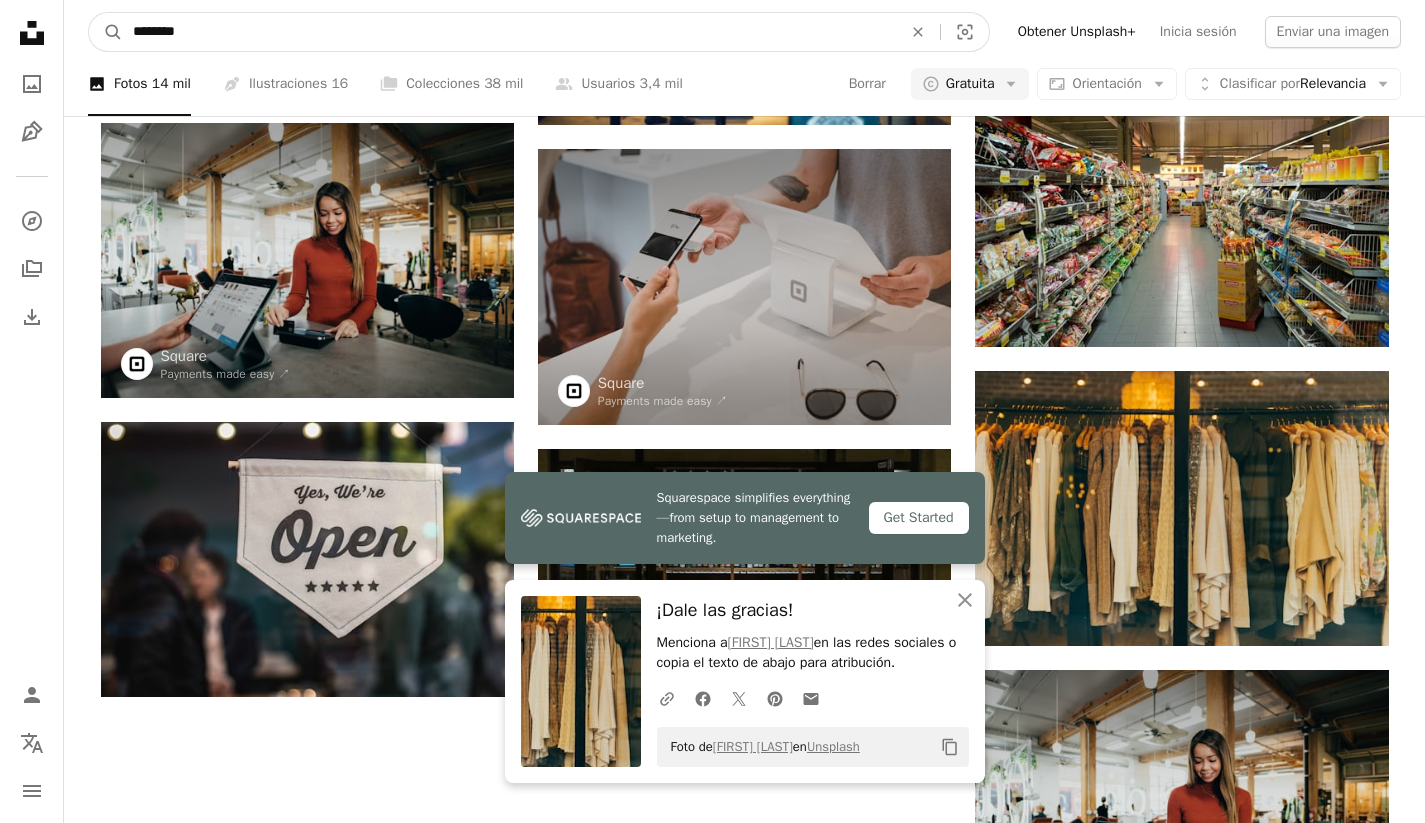 click on "A magnifying glass" at bounding box center (106, 32) 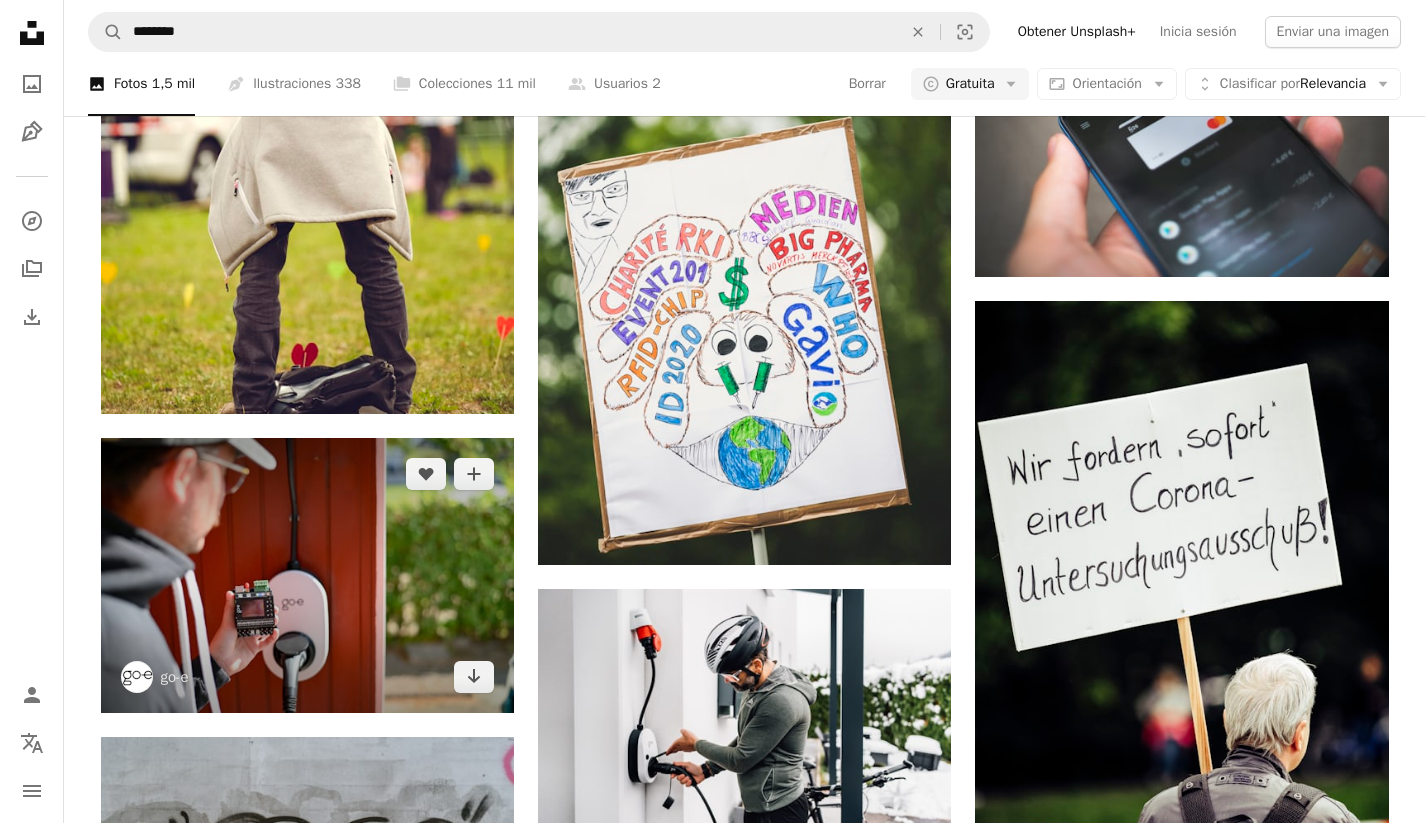 scroll, scrollTop: 792, scrollLeft: 0, axis: vertical 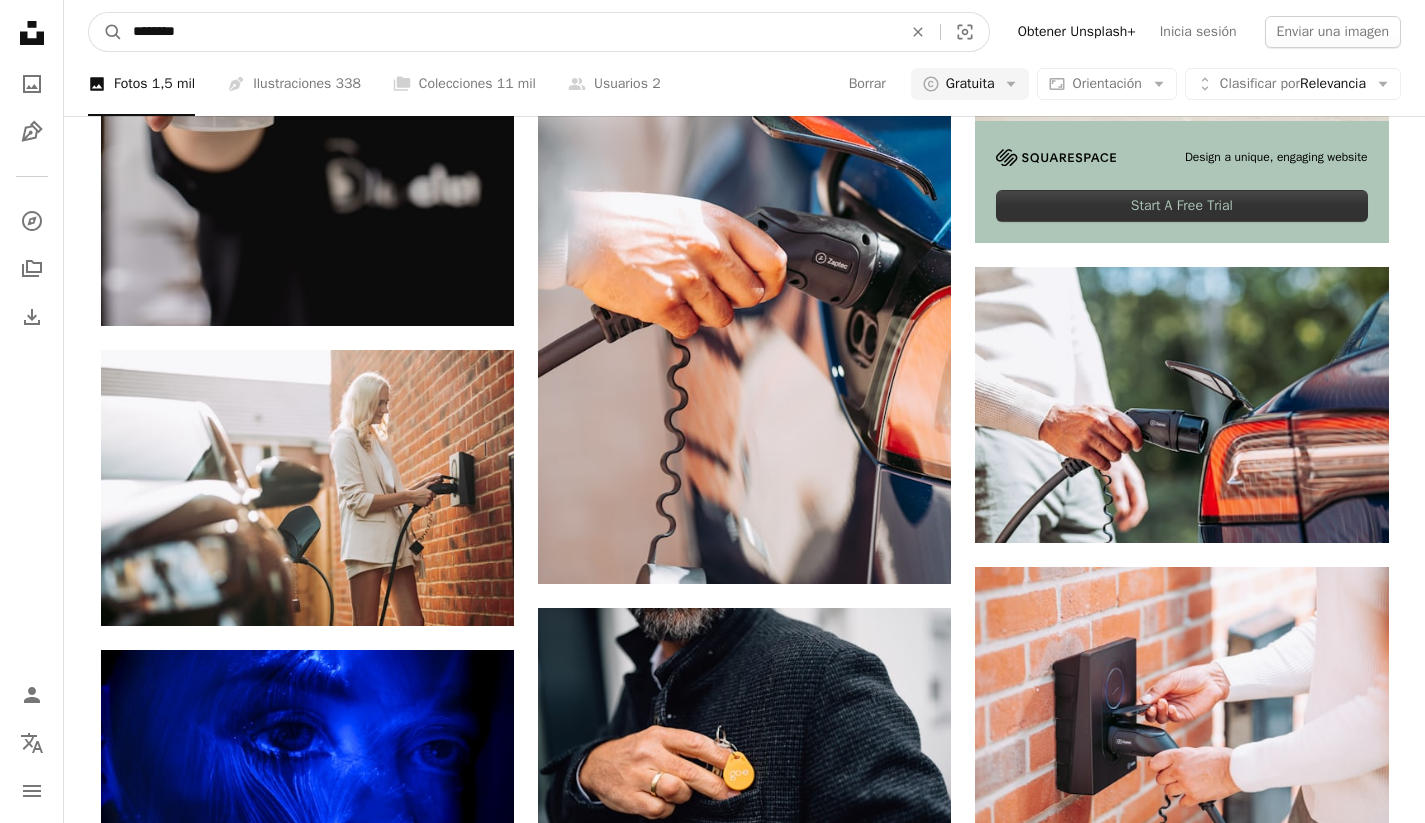 click on "********" at bounding box center [509, 32] 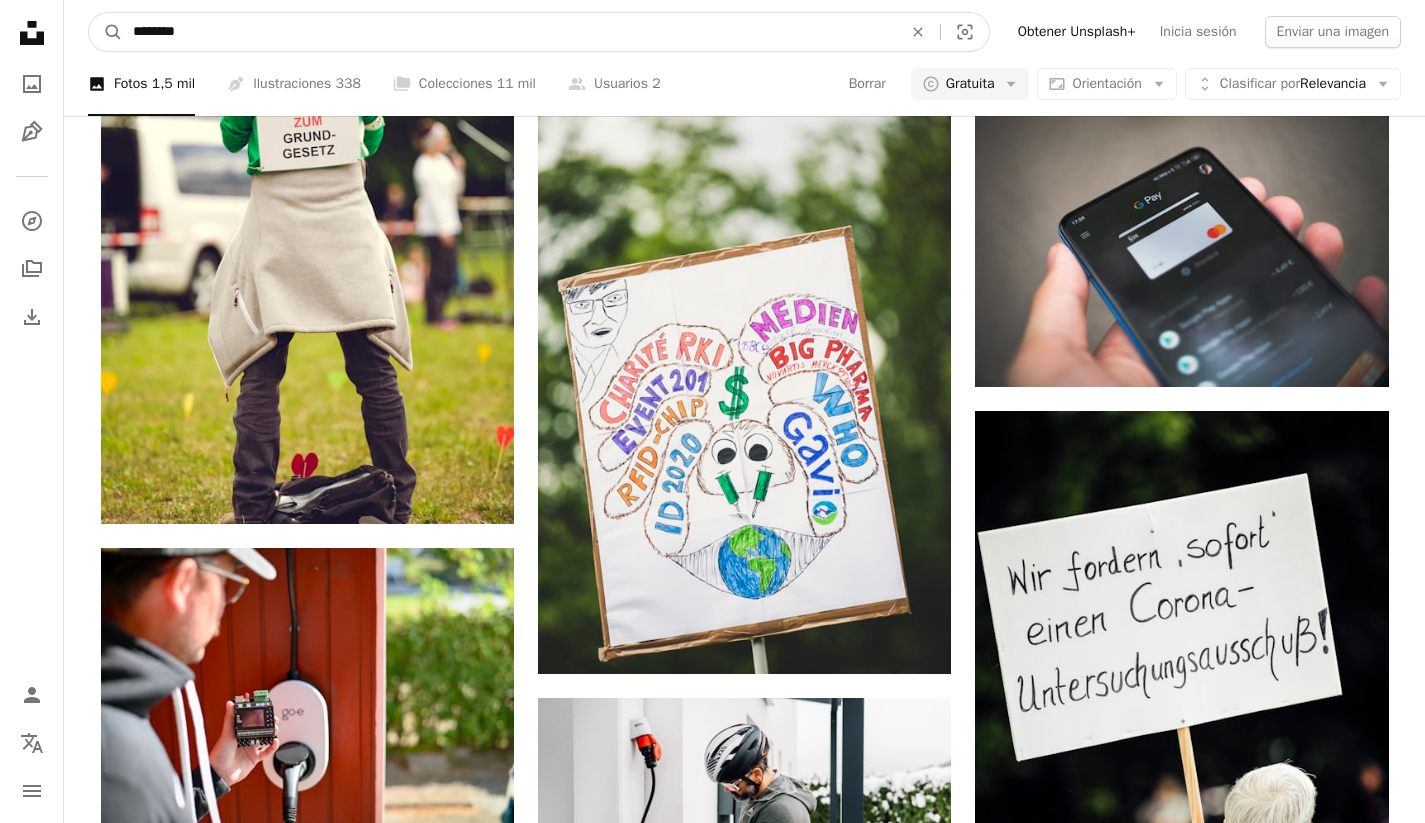 scroll, scrollTop: 1928, scrollLeft: 0, axis: vertical 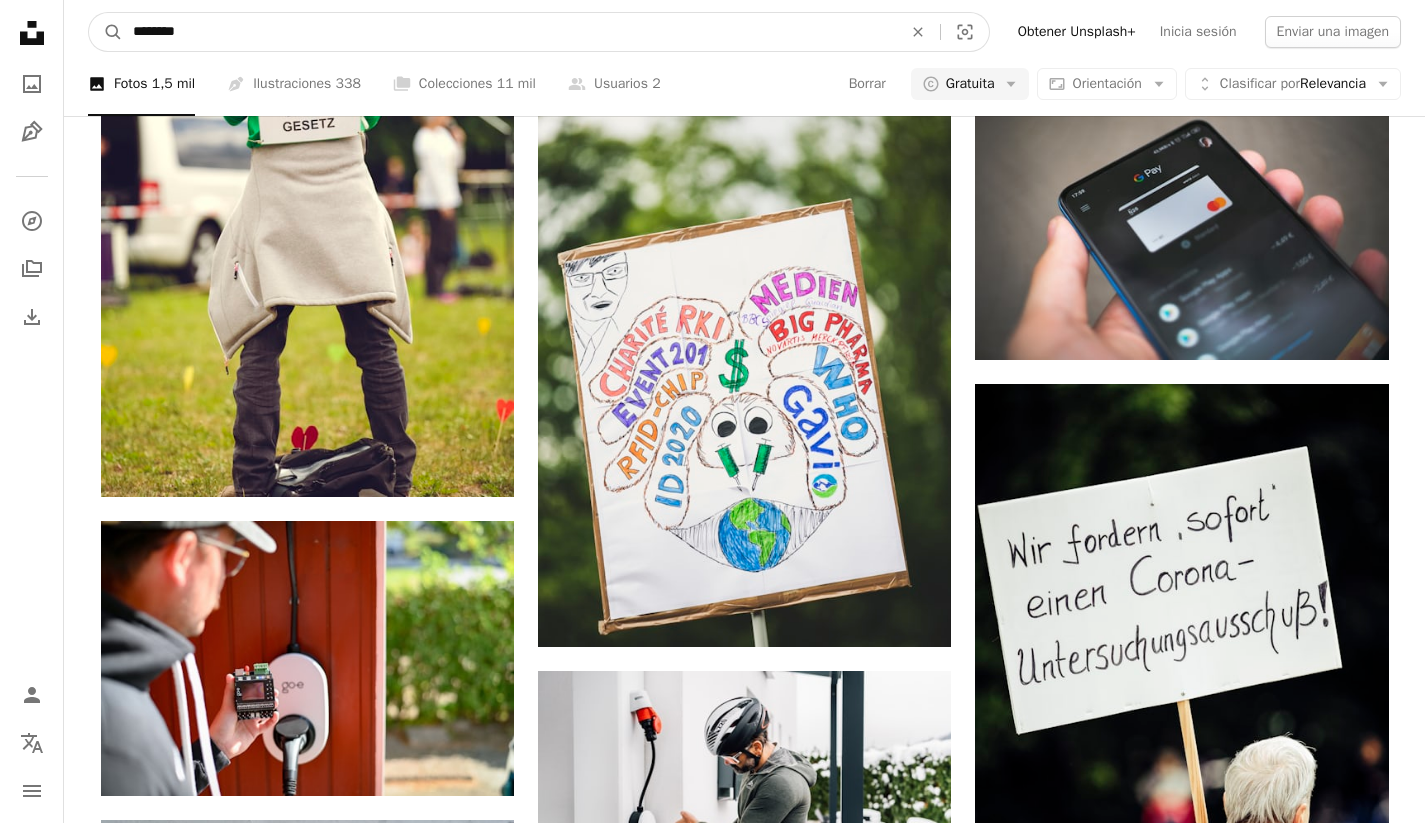 click on "********" at bounding box center (509, 32) 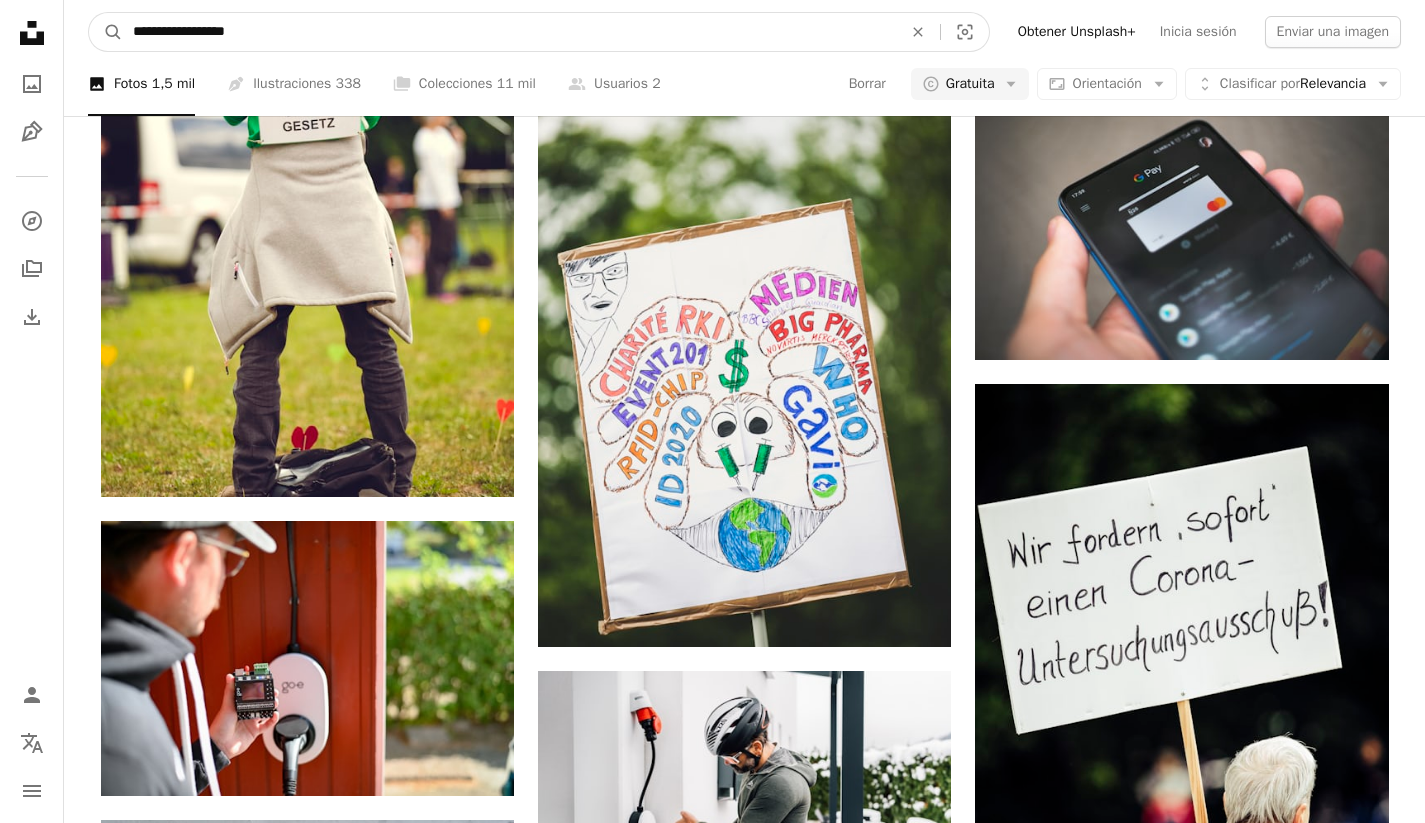 type on "**********" 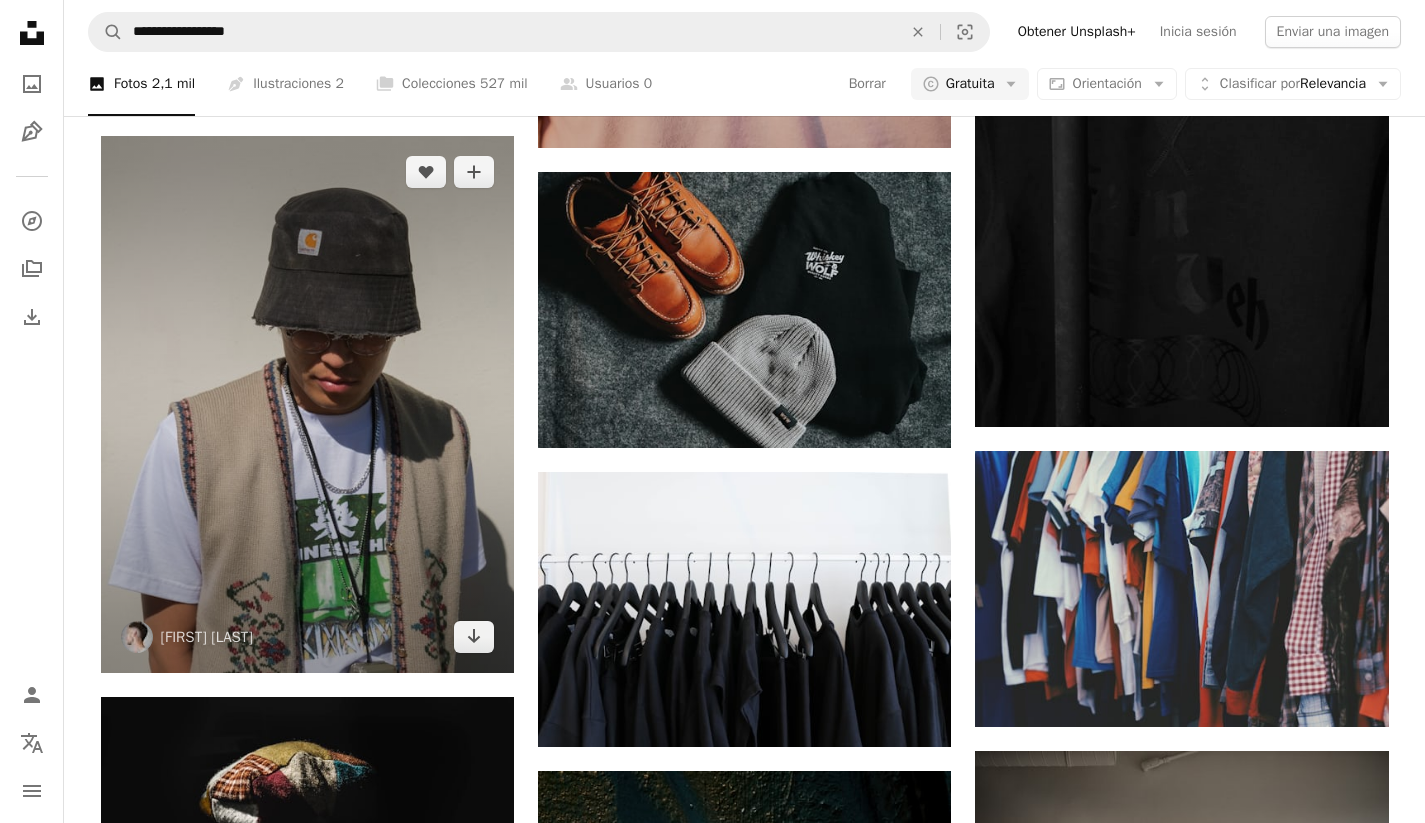 scroll, scrollTop: 1839, scrollLeft: 0, axis: vertical 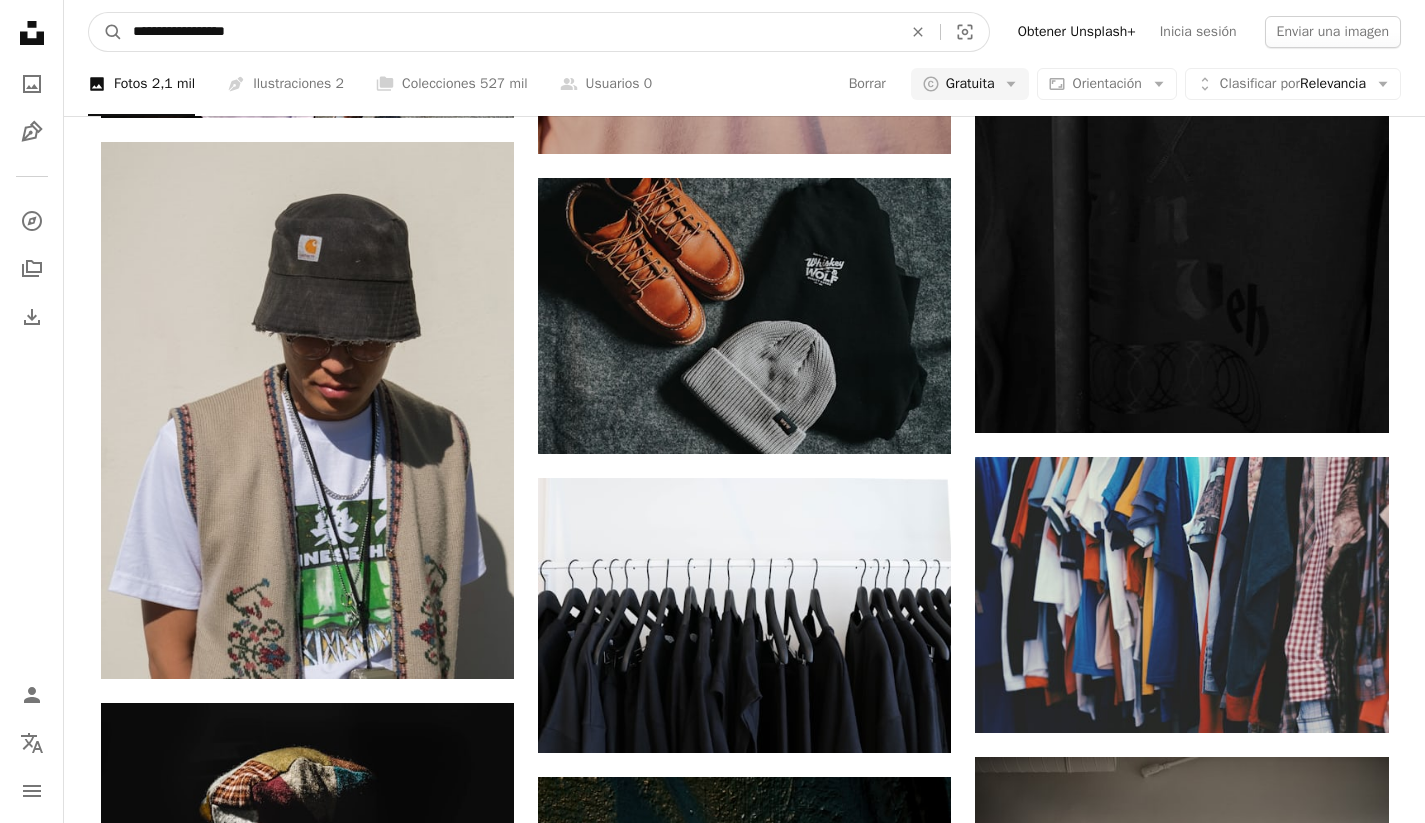 click on "**********" at bounding box center (509, 32) 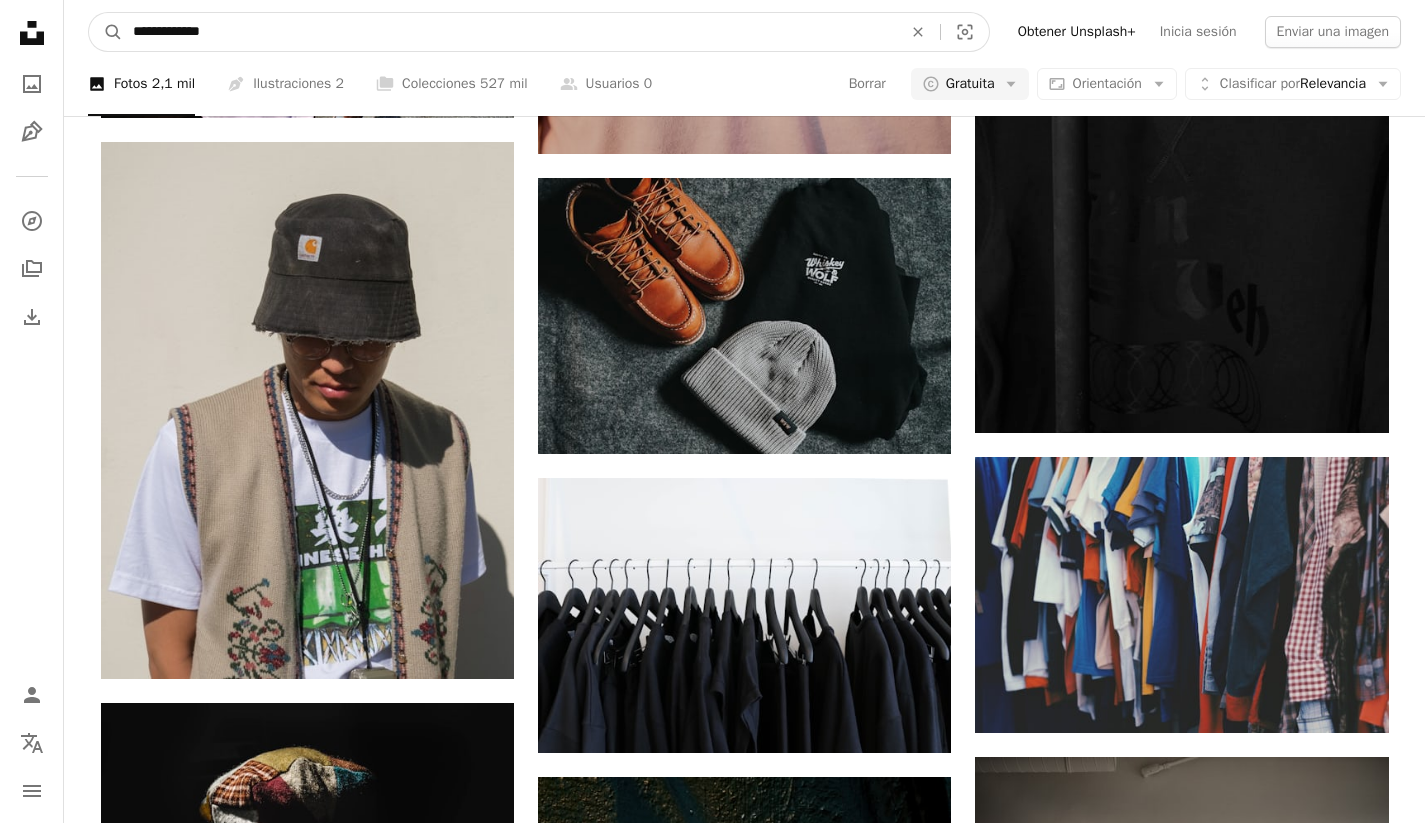 type on "**********" 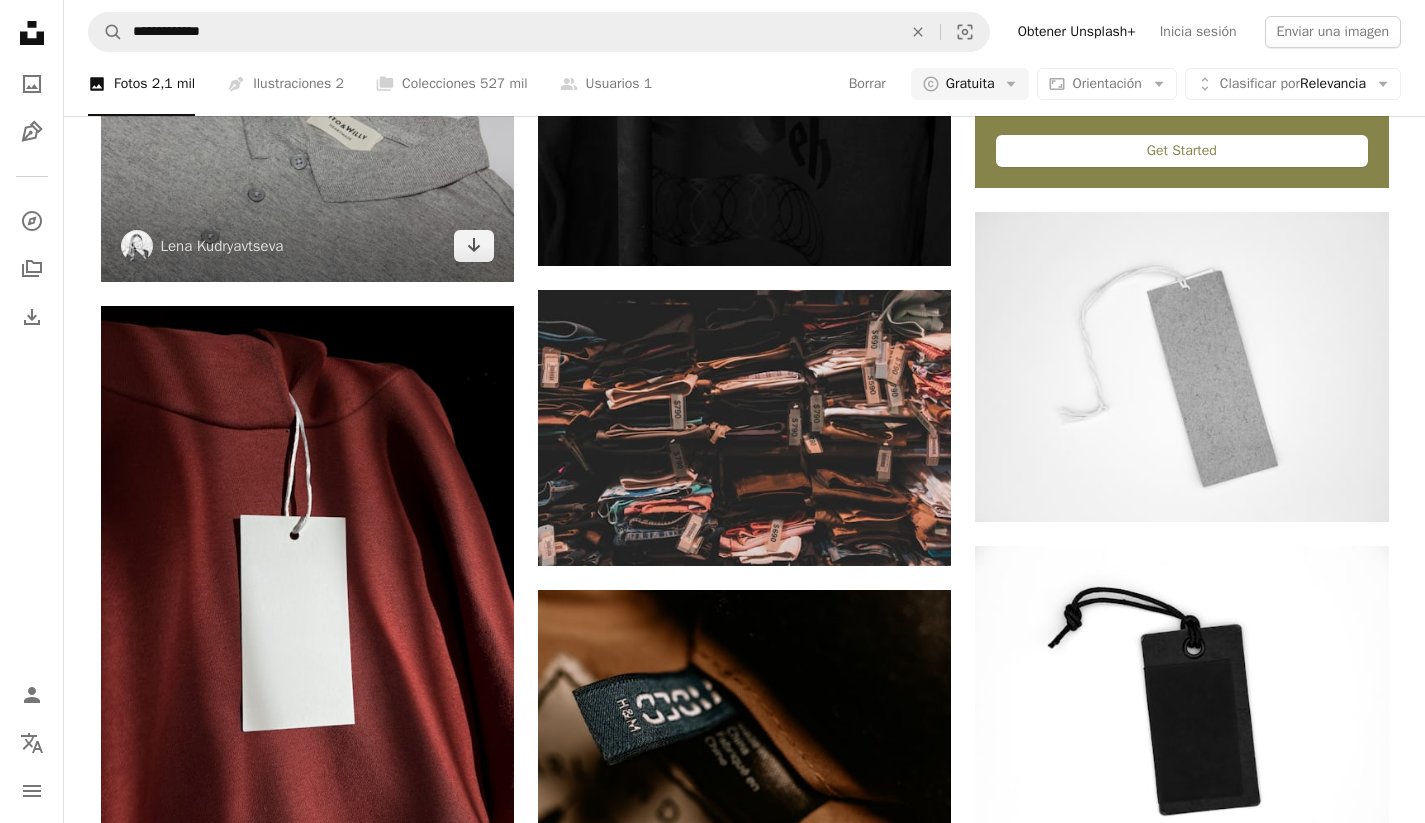 scroll, scrollTop: 851, scrollLeft: 0, axis: vertical 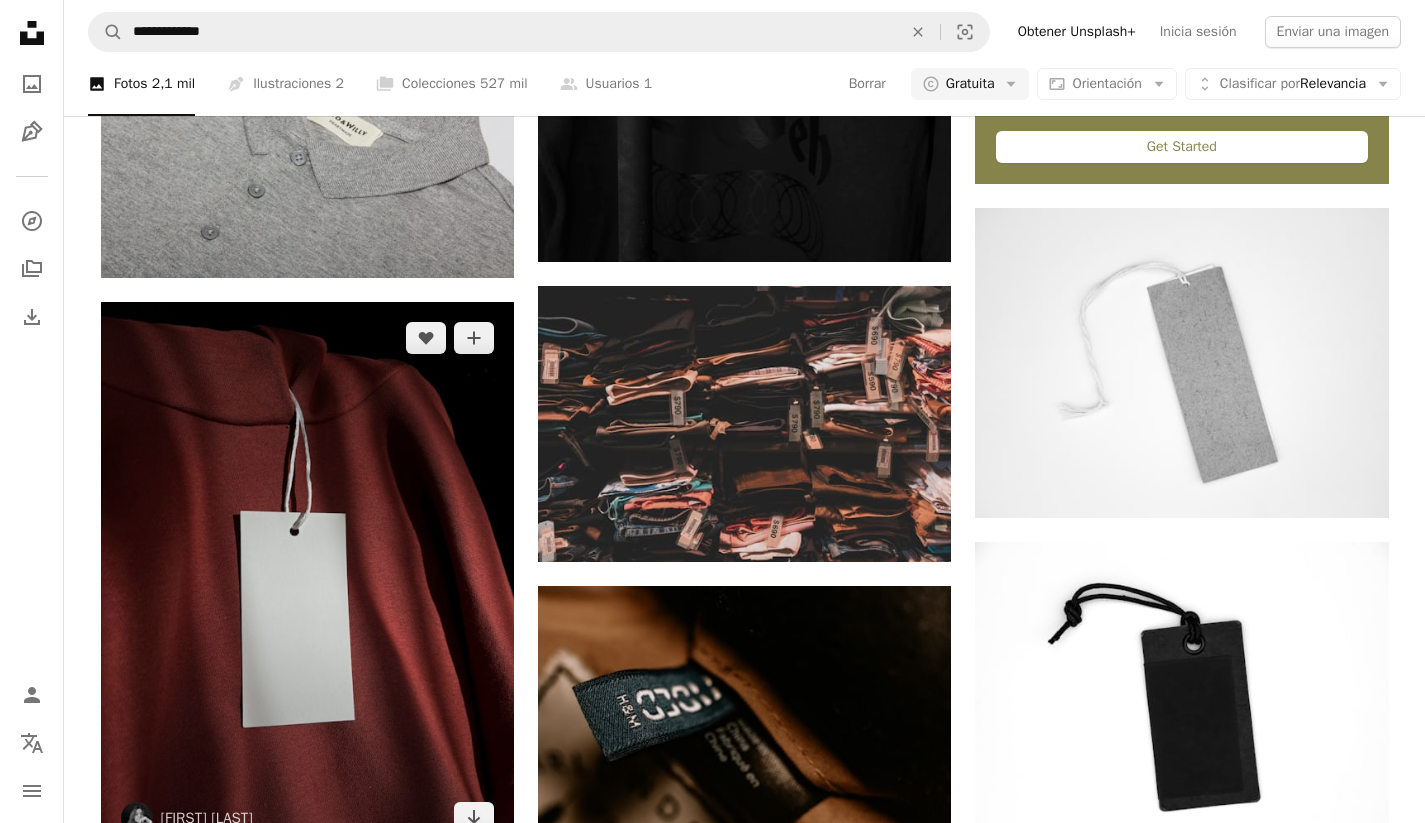 click at bounding box center (307, 577) 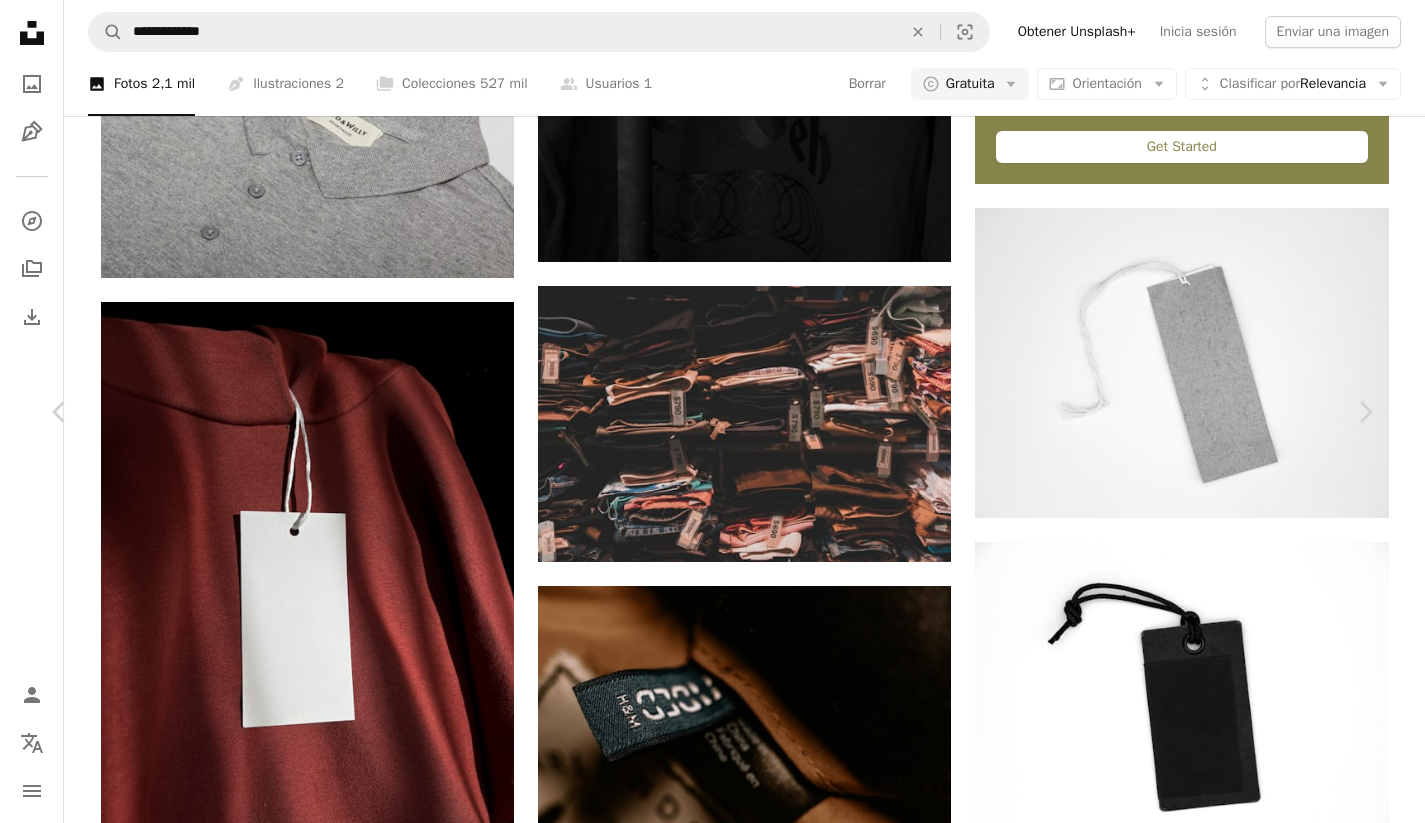 click on "An X shape Chevron left Chevron right [FIRST] [LAST] an_doich A heart A plus sign Editar imagen   Plus sign for Unsplash+ Descargar gratis Chevron down Zoom in Visualizaciones 27.086 Descargas 422 A forward-right arrow Compartir Info icon Información More Actions Calendar outlined Publicado el  2 de noviembre de 2023 Camera Apple, iPhone 13 Safety Uso gratuito bajo la  Licencia Unsplash maqueta Maqueta de etiqueta Maqueta de etiqueta papel gris Mensaje de texto marrón sudadera con capucha tarjeta de visita suéter abrigo sudadera prendas de punto Fotos de stock gratuitas Explora imágenes premium relacionadas en iStock  |  Ahorra un 20 % con el código UNSPLASH20 Ver más en iStock  ↖️ Imágenes relacionadas A heart A plus sign [FIRST] [LAST] Arrow pointing down A heart A plus sign mk. s Arrow pointing down A heart A plus sign [FIRST] [LAST] Disponible para contratación A checkmark inside of a circle Arrow pointing down Plus sign for Unsplash+ A heart A plus sign [FIRST] [LAST] Para  Unsplash+" at bounding box center (712, 4519) 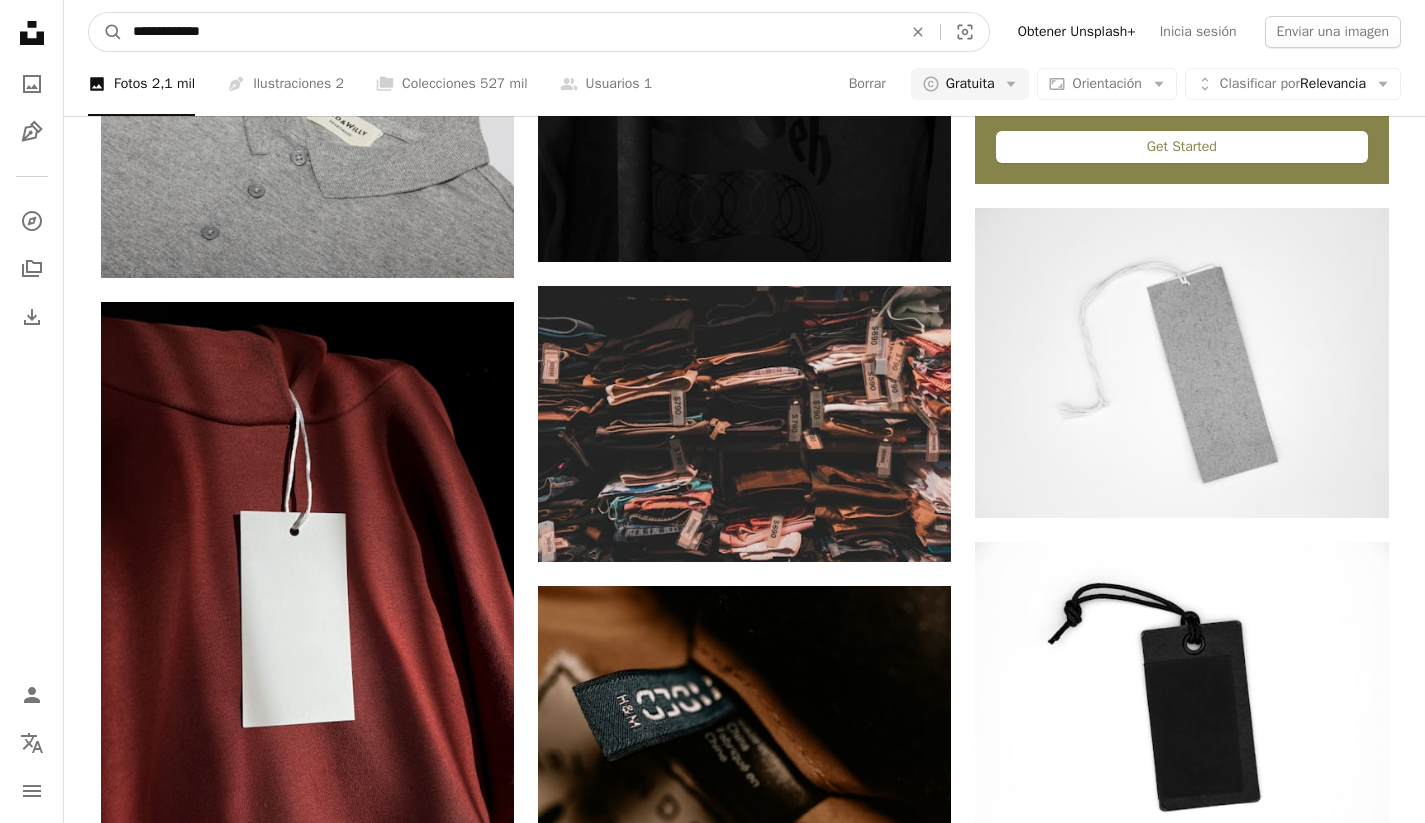 click on "**********" at bounding box center [509, 32] 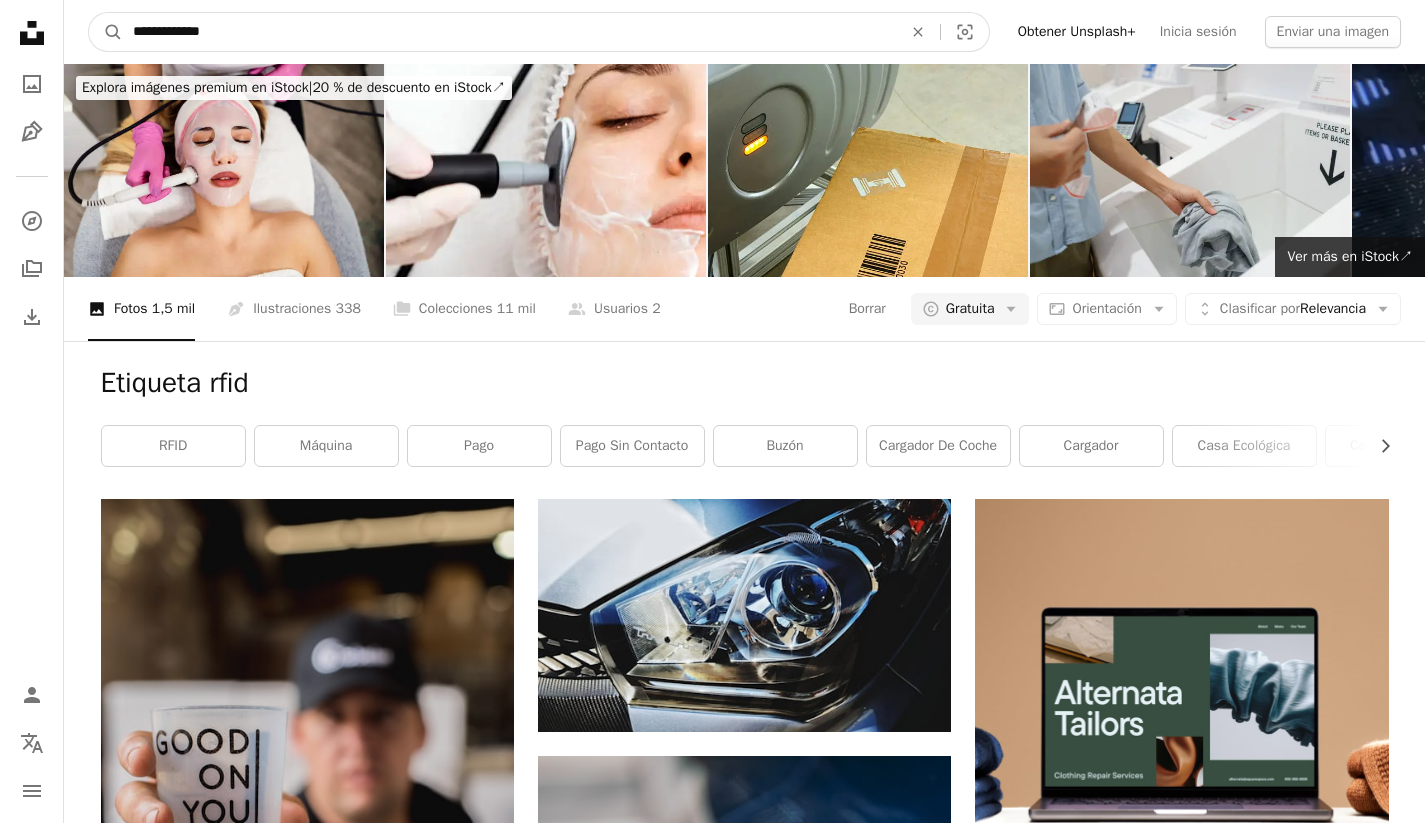 click on "**********" at bounding box center (509, 32) 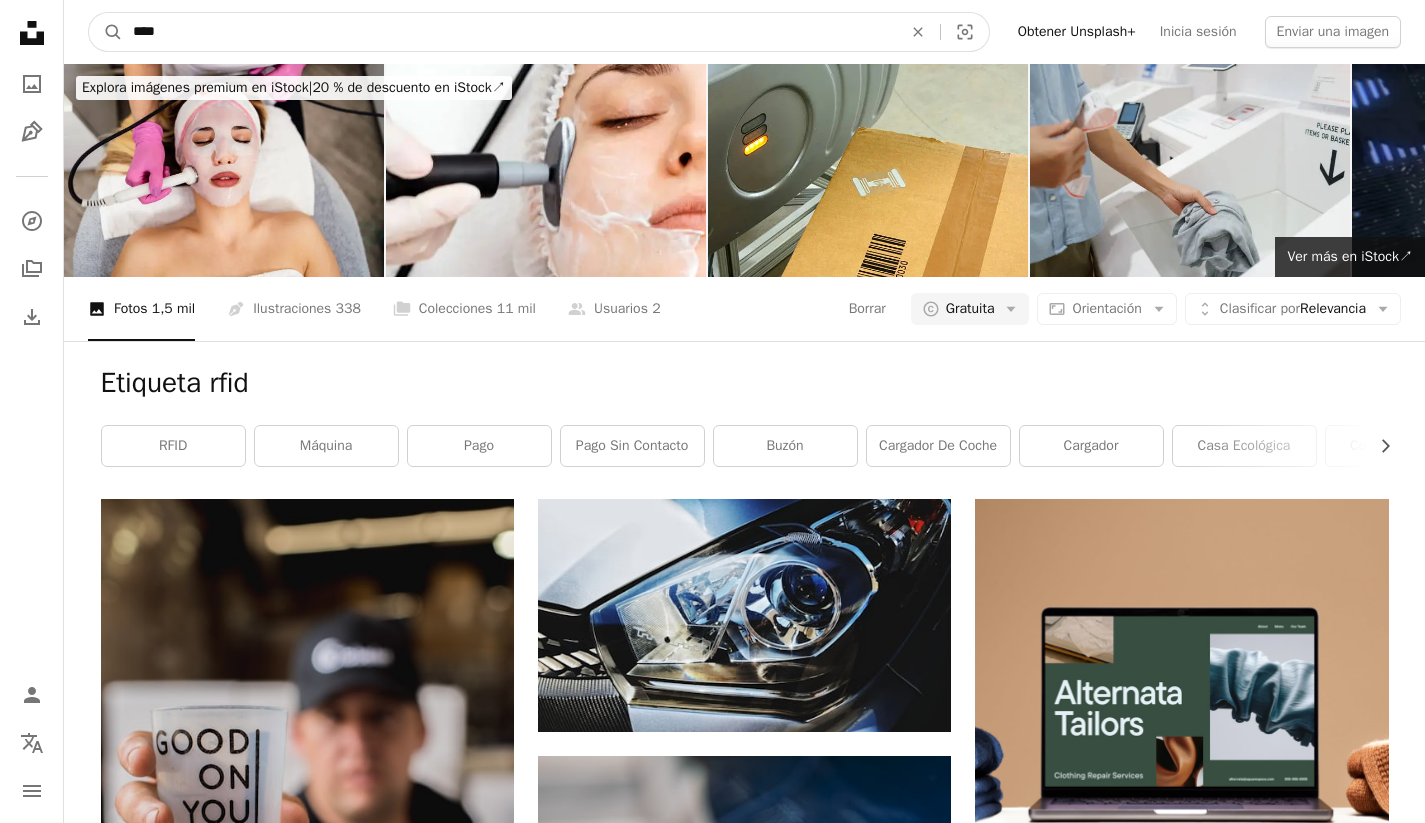 click on "A magnifying glass" at bounding box center (106, 32) 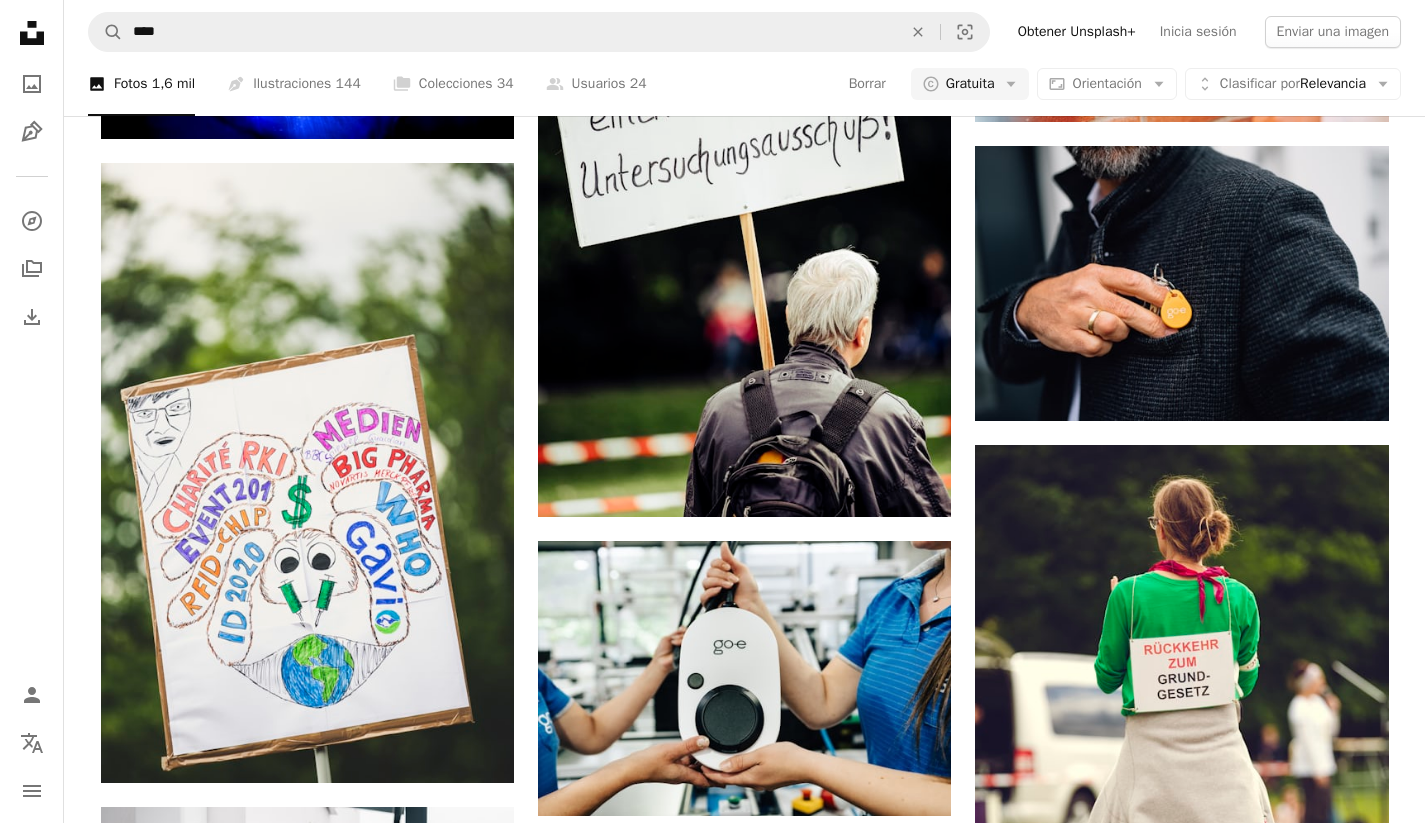 scroll, scrollTop: 1370, scrollLeft: 0, axis: vertical 